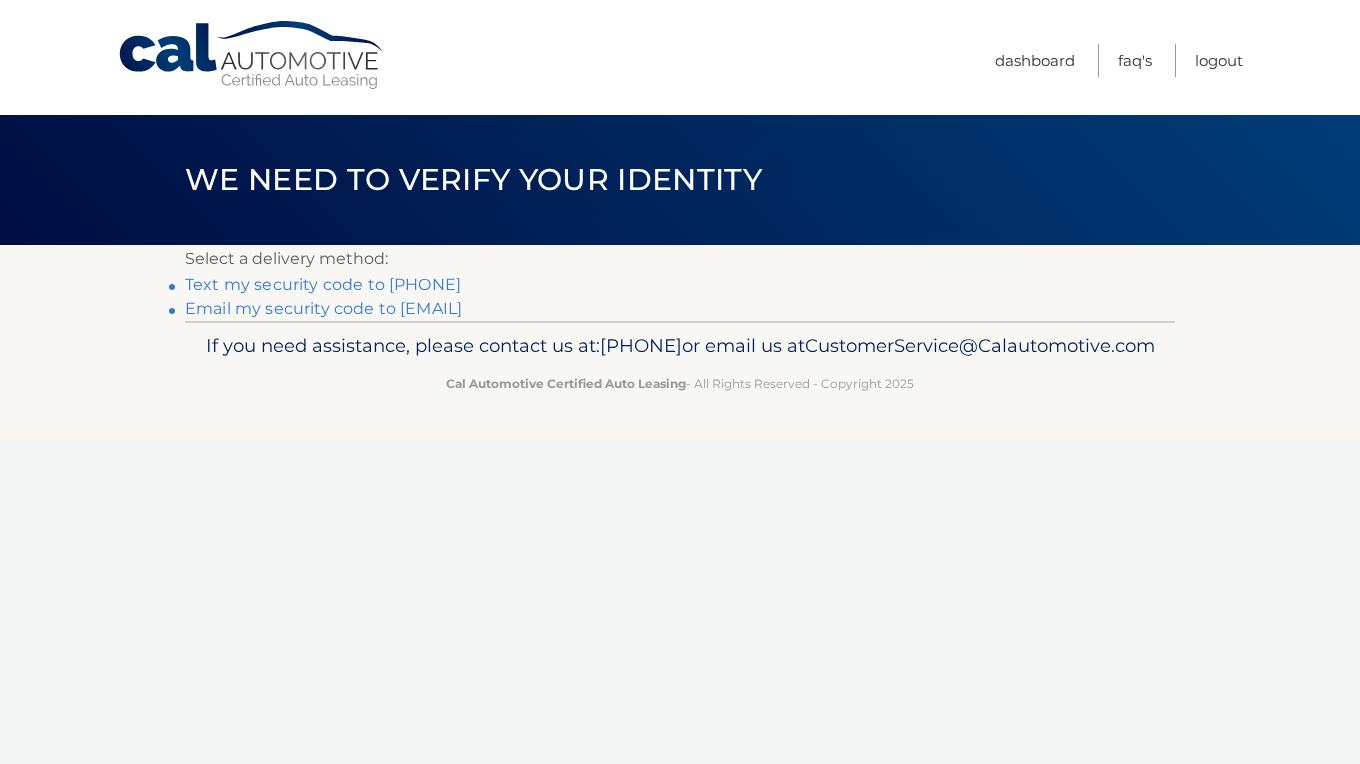 scroll, scrollTop: 0, scrollLeft: 0, axis: both 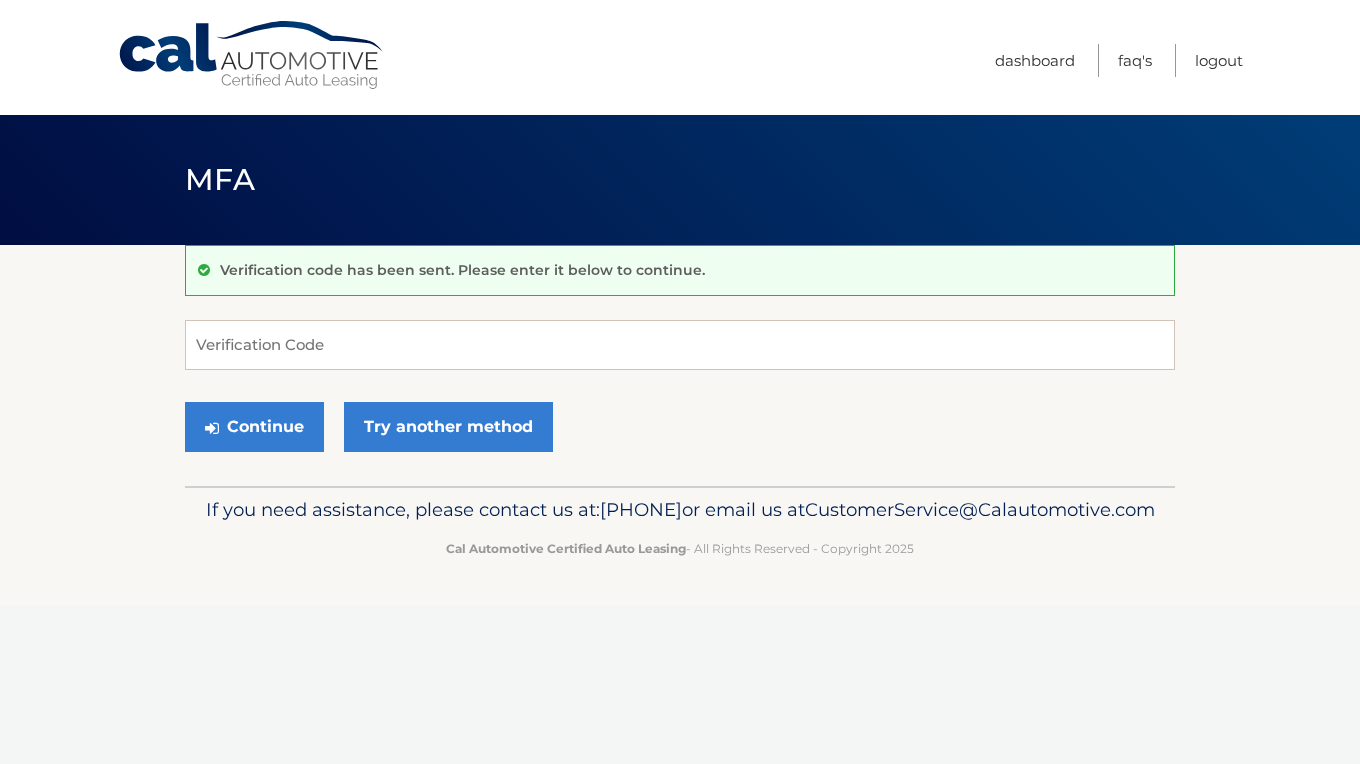 click on "Verification Code
Continue
Try another method" at bounding box center [680, 391] 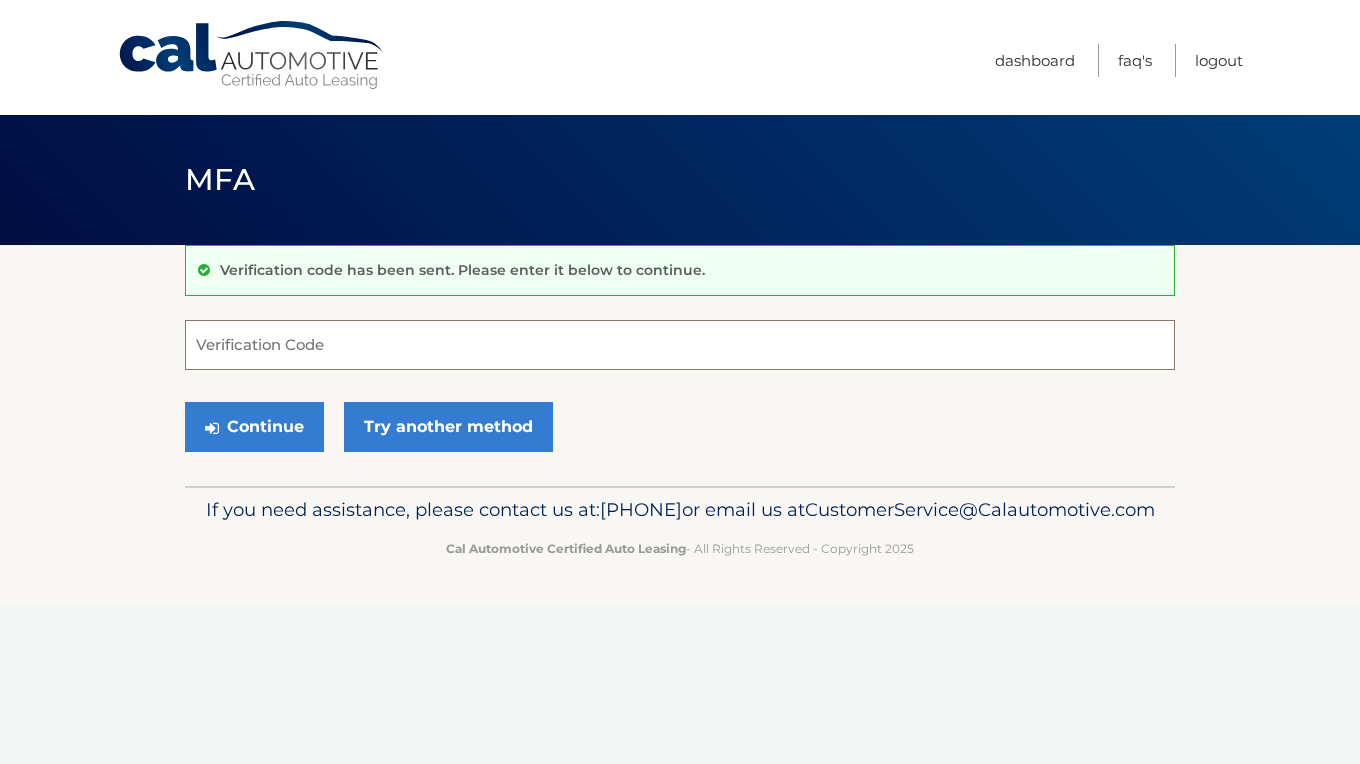 click on "Verification Code" at bounding box center [680, 345] 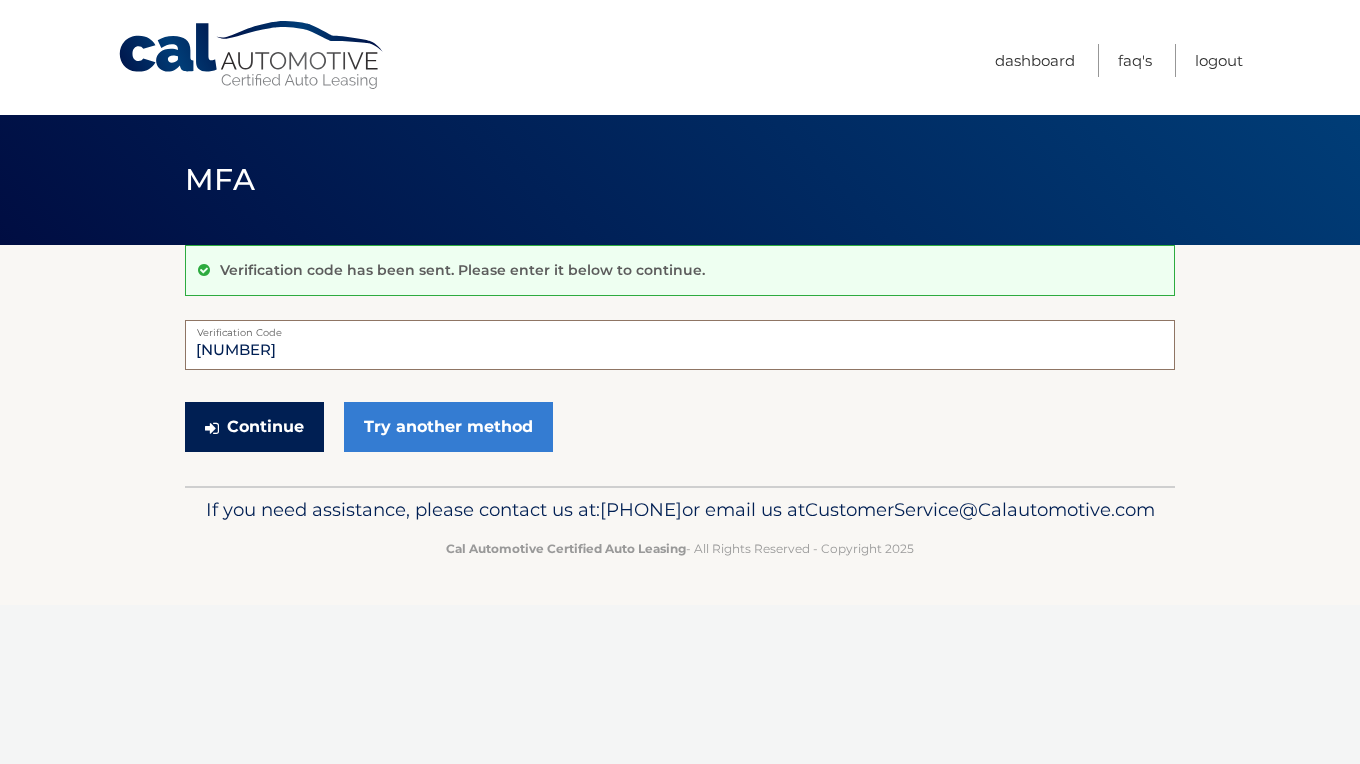 type on "763942" 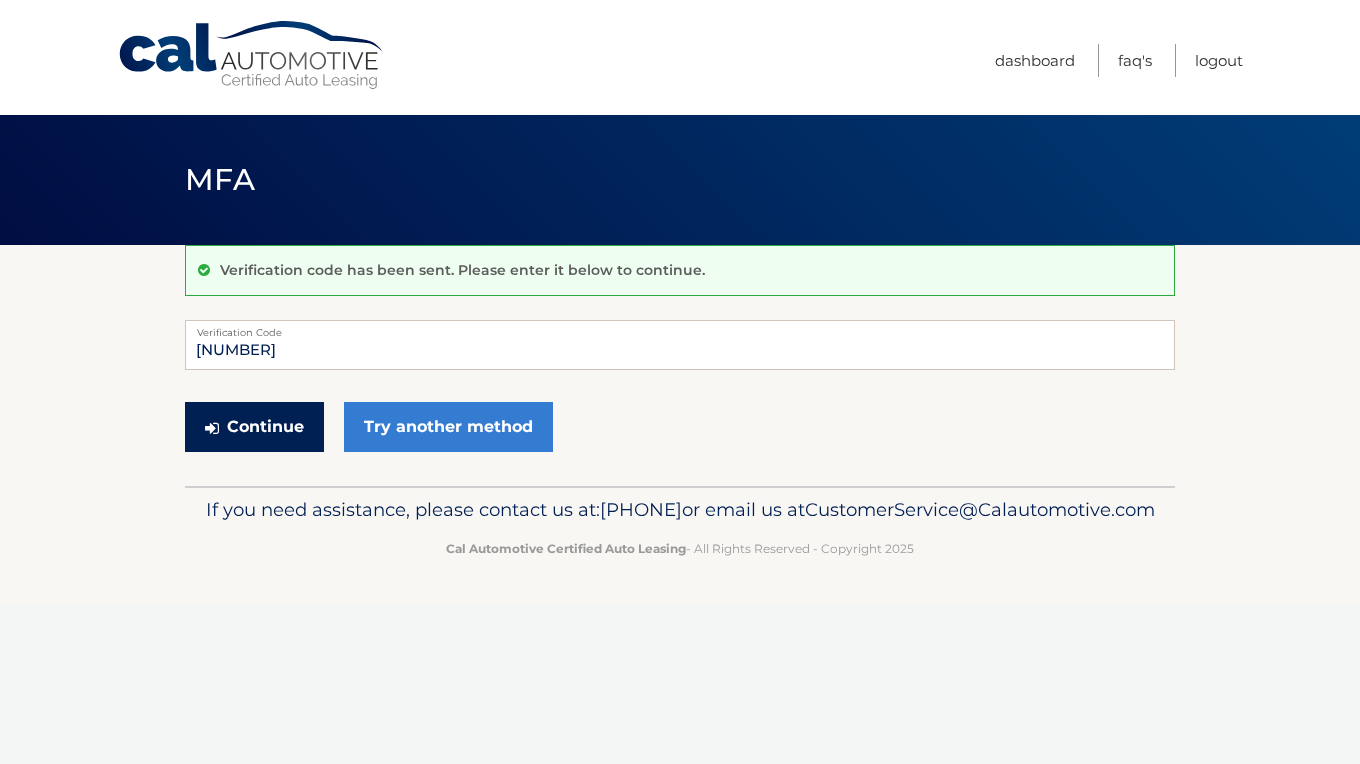 click on "Continue" at bounding box center (254, 427) 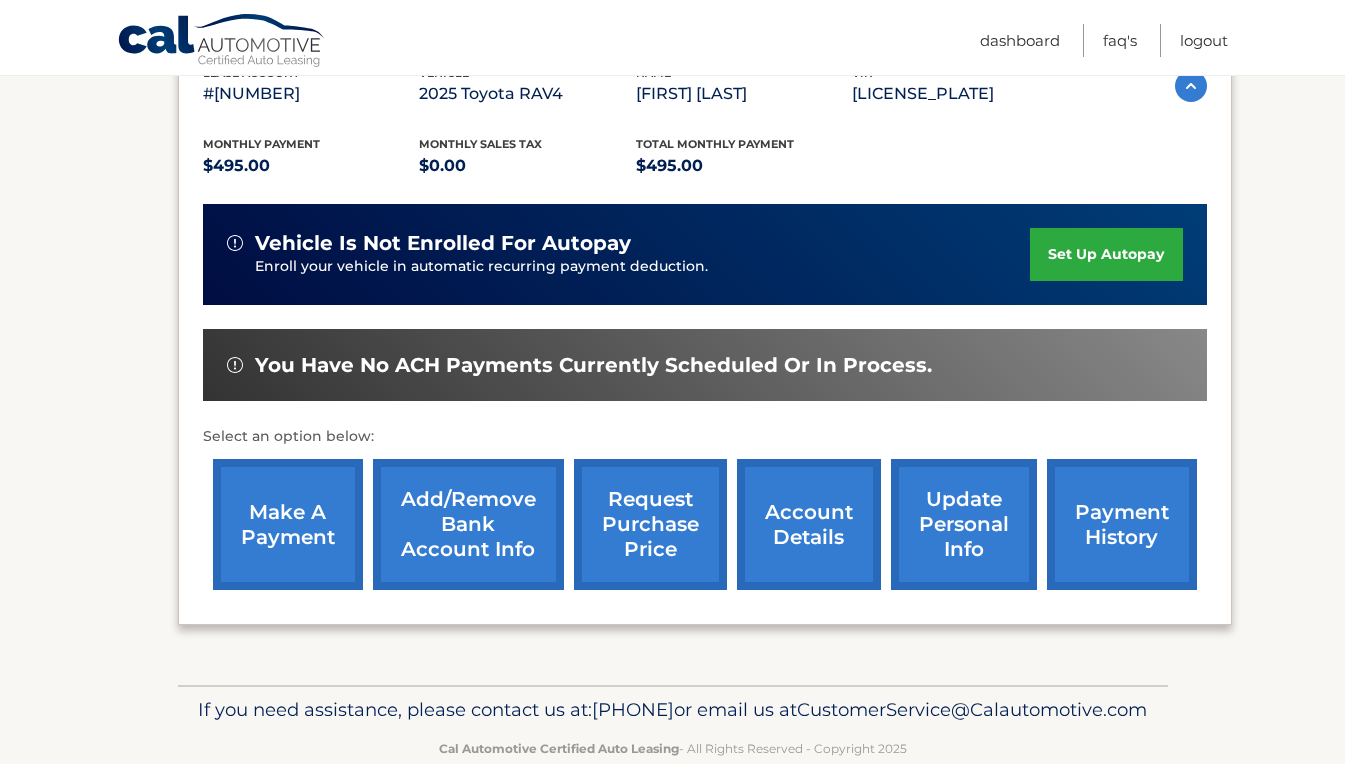 scroll, scrollTop: 376, scrollLeft: 0, axis: vertical 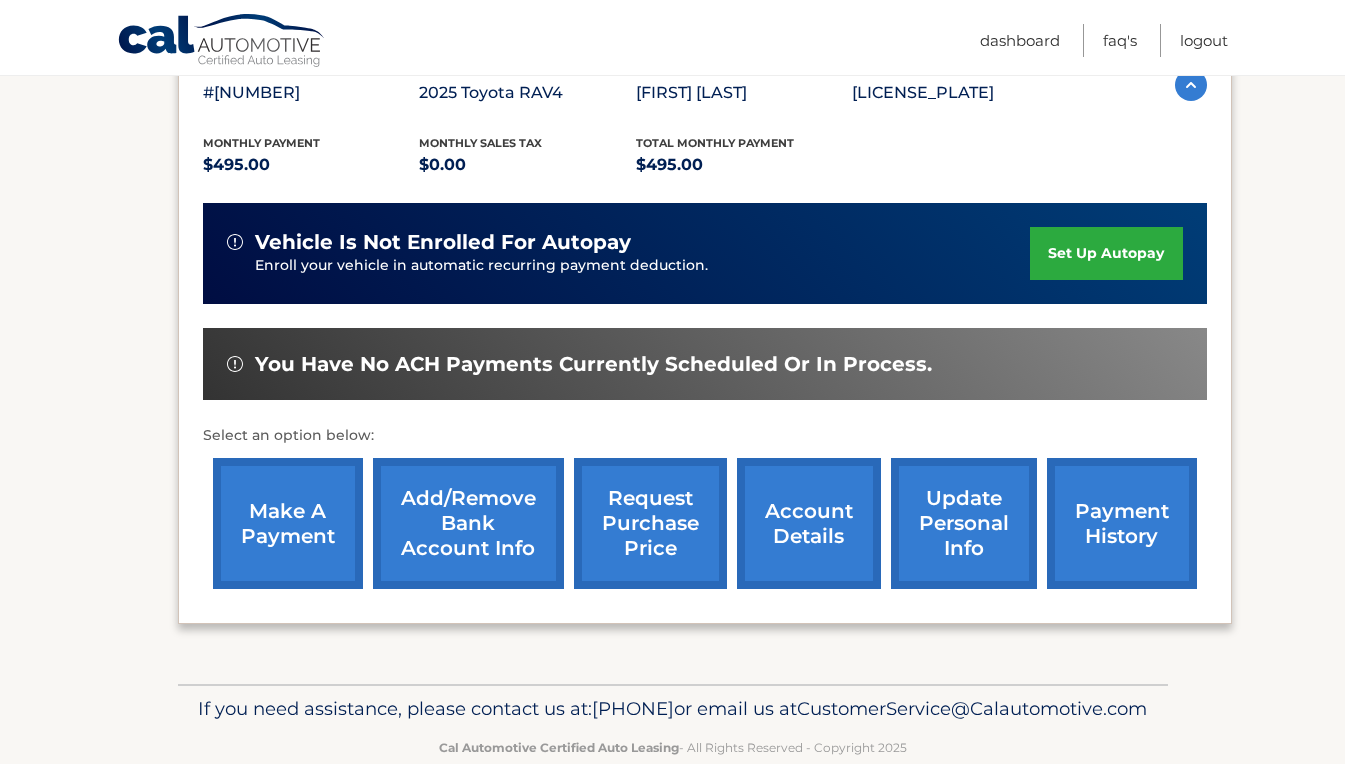 click on "make a payment" at bounding box center [288, 523] 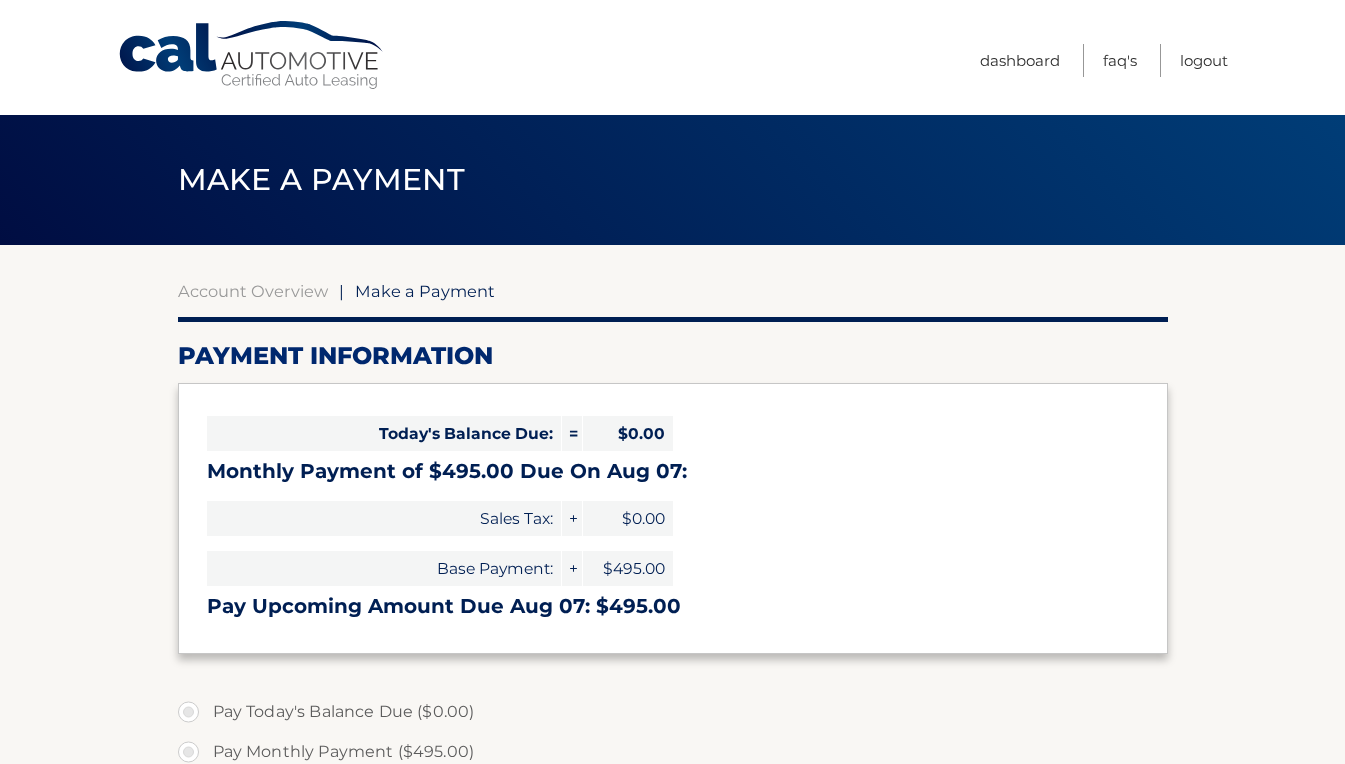 select on "YjYyYjZiMzMtODA1Yi00YWRmLThjOTgtZjdjMzhkMzk3YTAx" 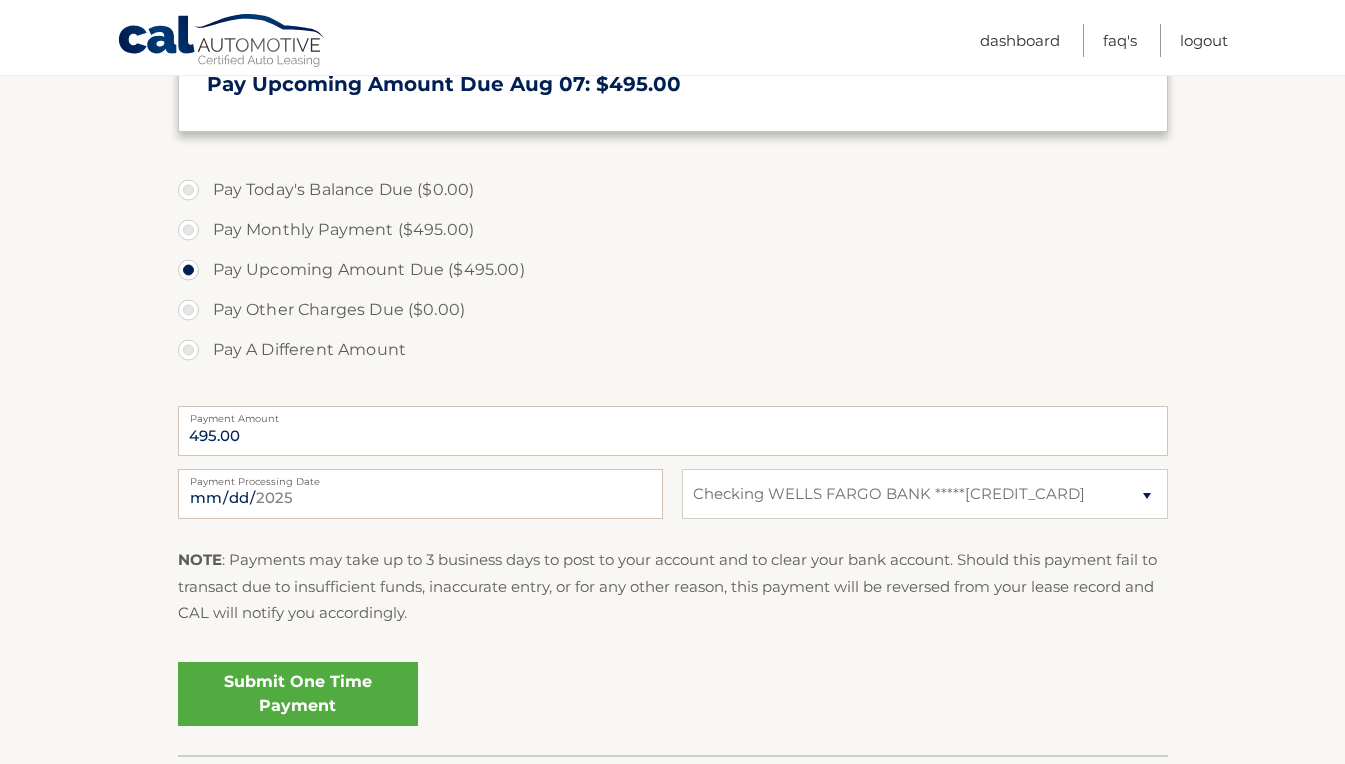 scroll, scrollTop: 523, scrollLeft: 0, axis: vertical 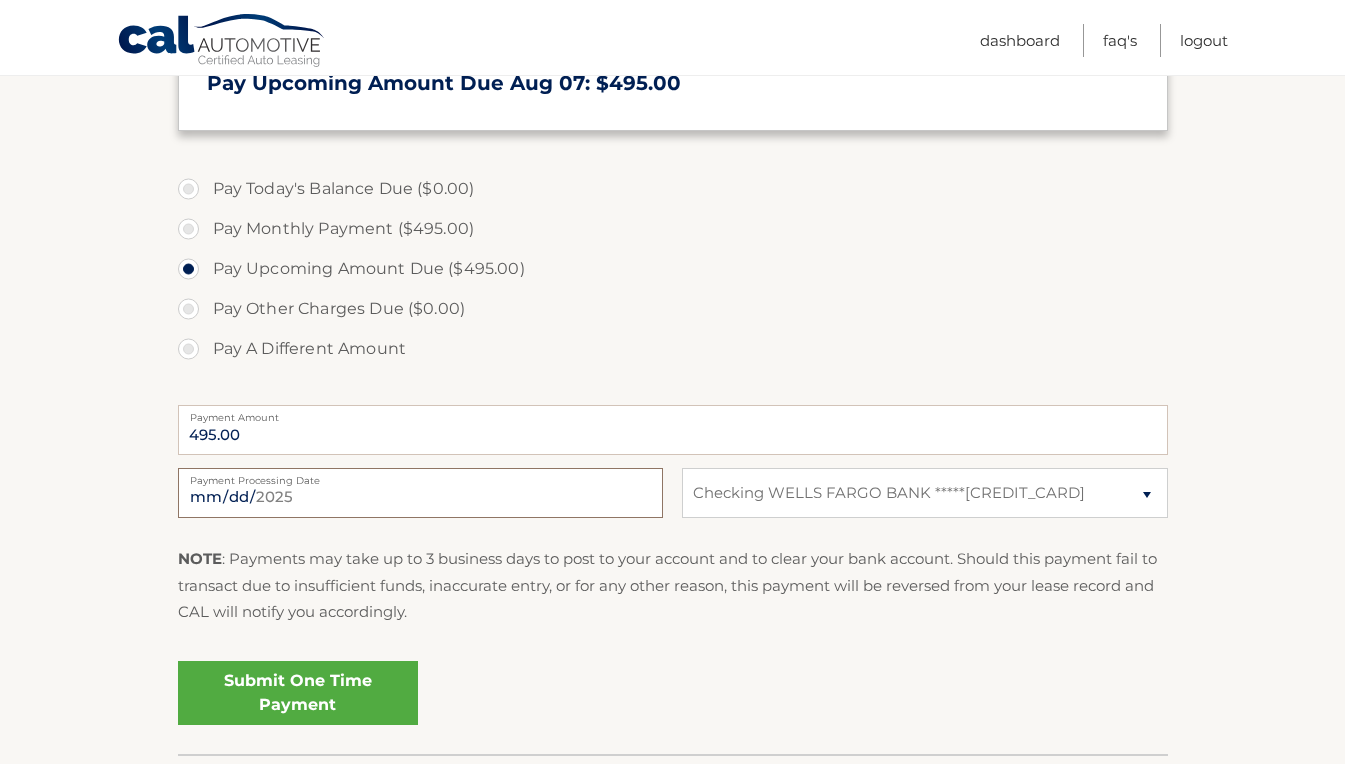 click on "2025-08-05" at bounding box center (420, 493) 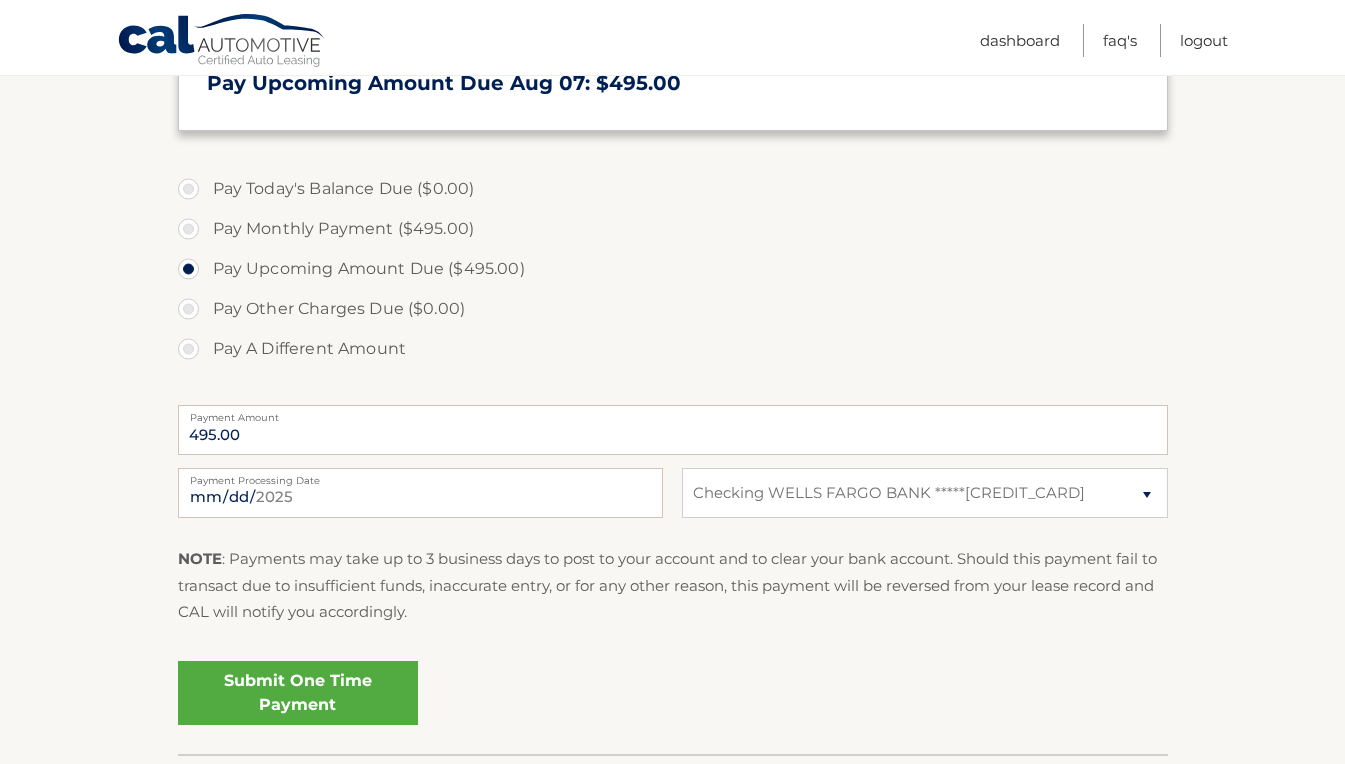 click on "NOTE : Payments may take up to 3 business days to post to your account and to clear your bank account. Should this payment fail to transact due to insufficient funds, inaccurate entry, or for any other reason, this payment will be reversed from your lease record and CAL will notify you accordingly." at bounding box center [673, 585] 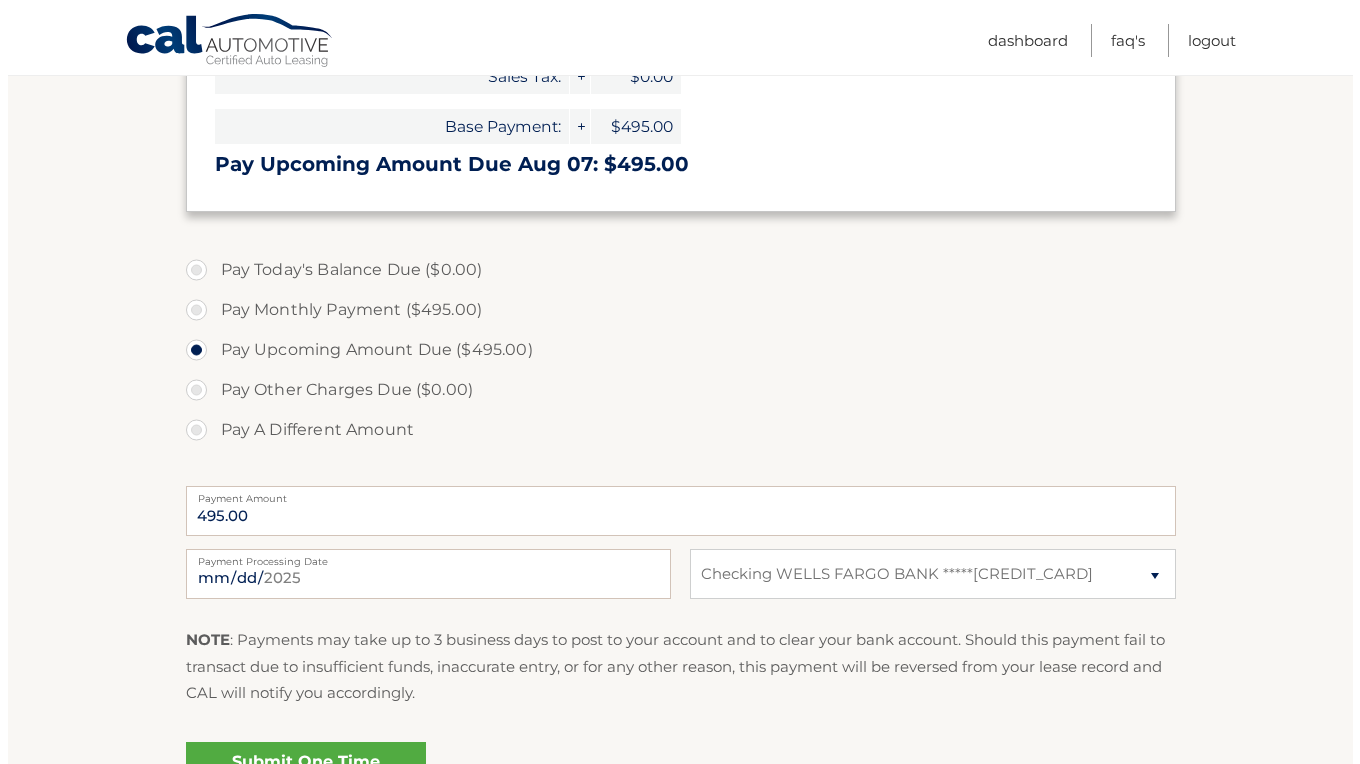 scroll, scrollTop: 665, scrollLeft: 0, axis: vertical 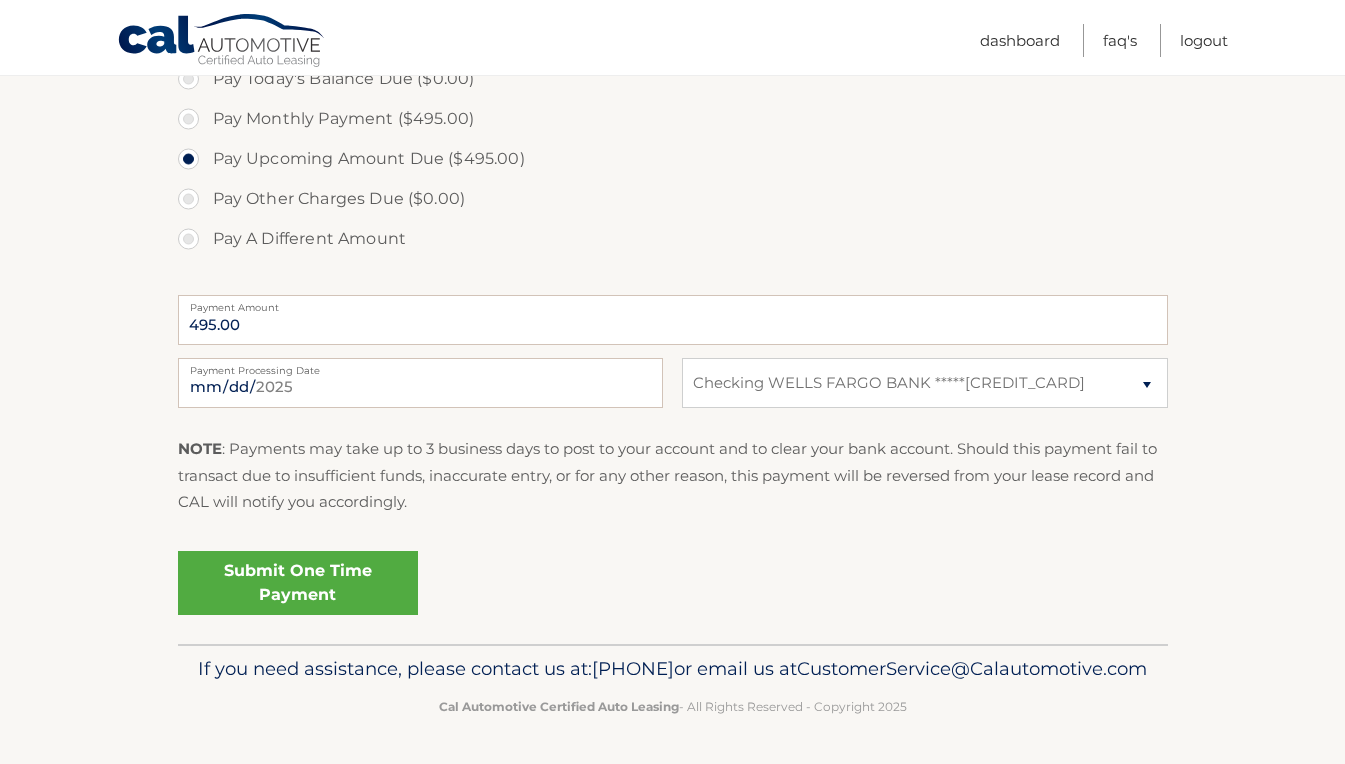 click on "Submit One Time Payment" at bounding box center [298, 583] 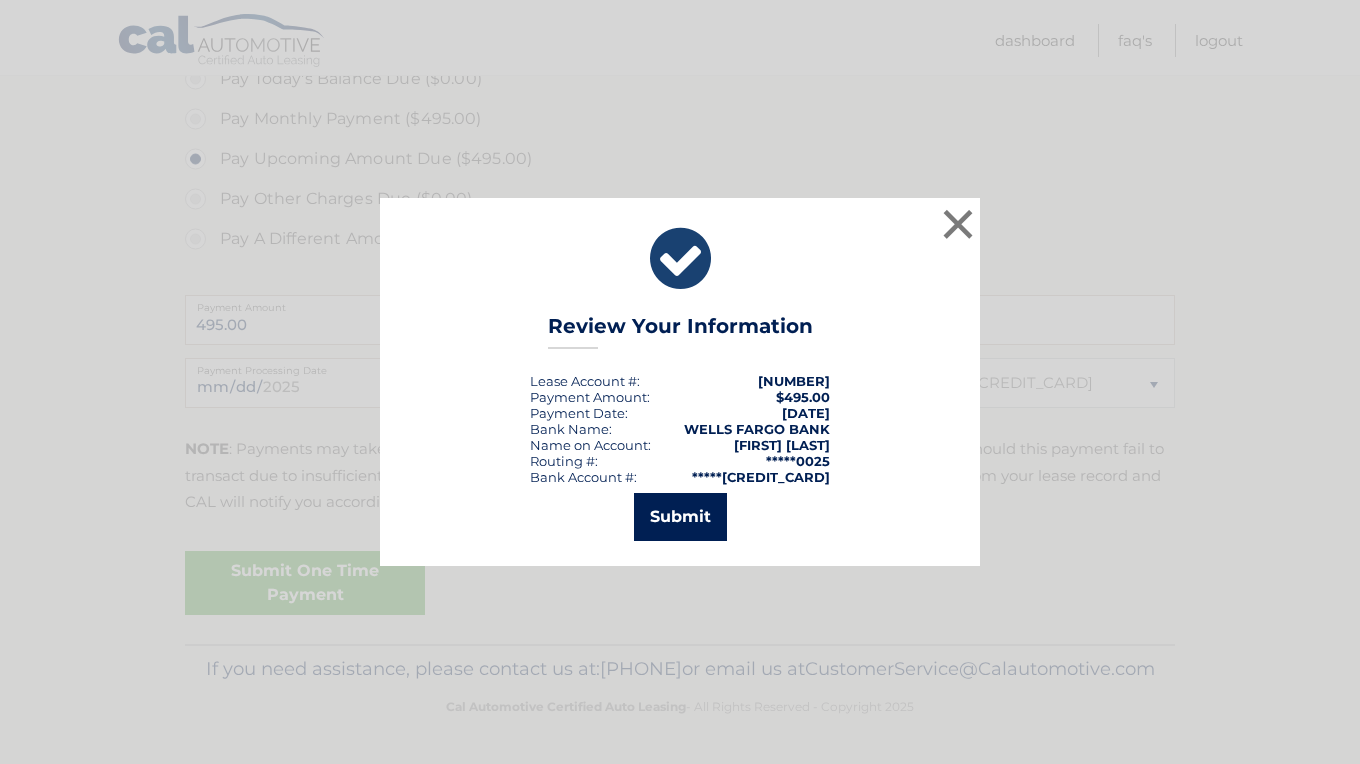 click on "Submit" at bounding box center (680, 517) 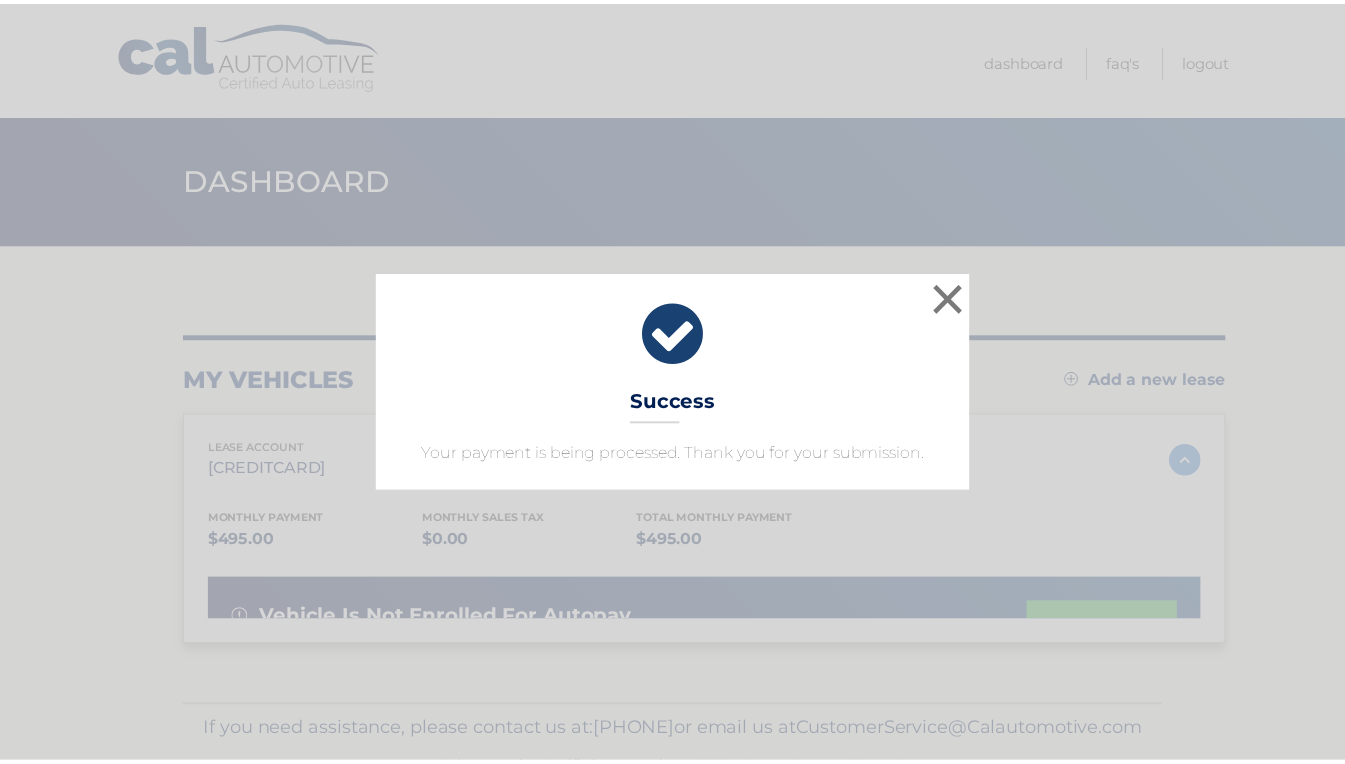 scroll, scrollTop: 0, scrollLeft: 0, axis: both 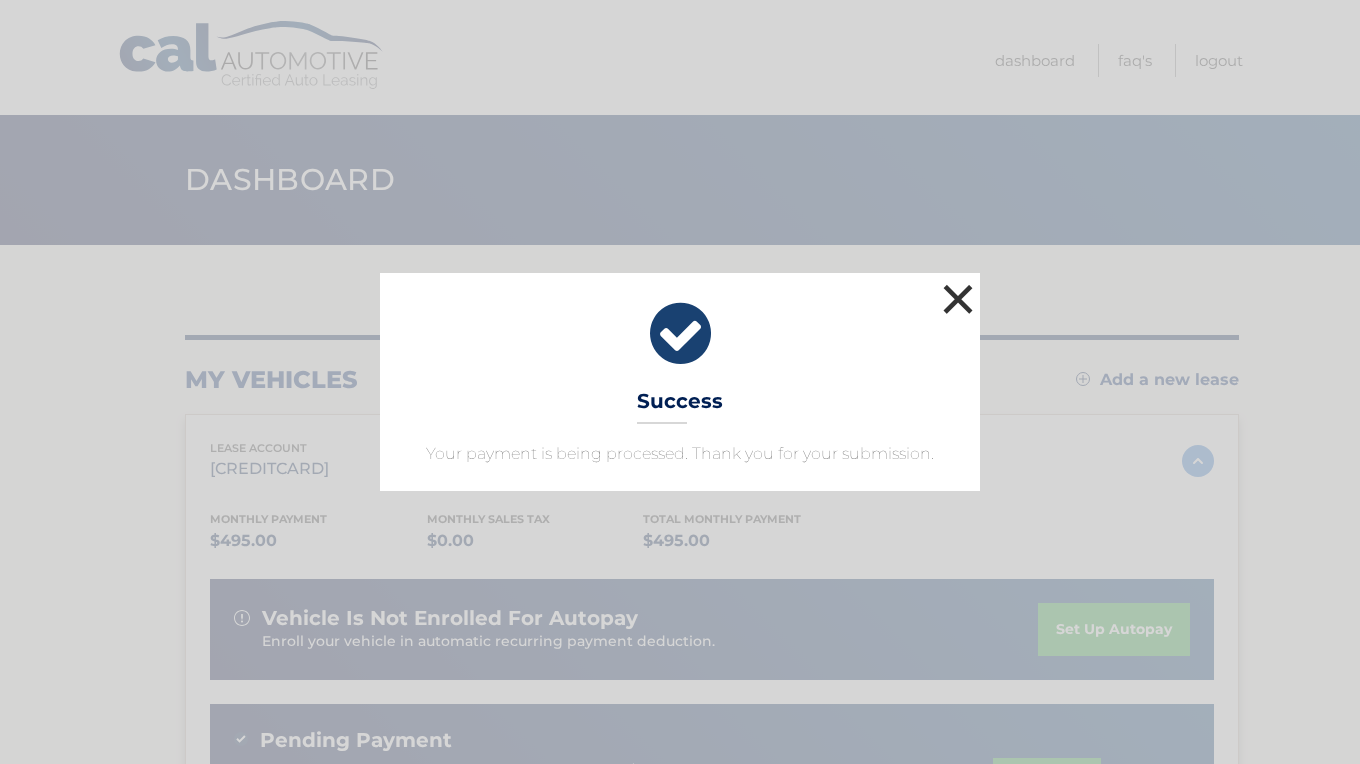 click on "×" at bounding box center [958, 299] 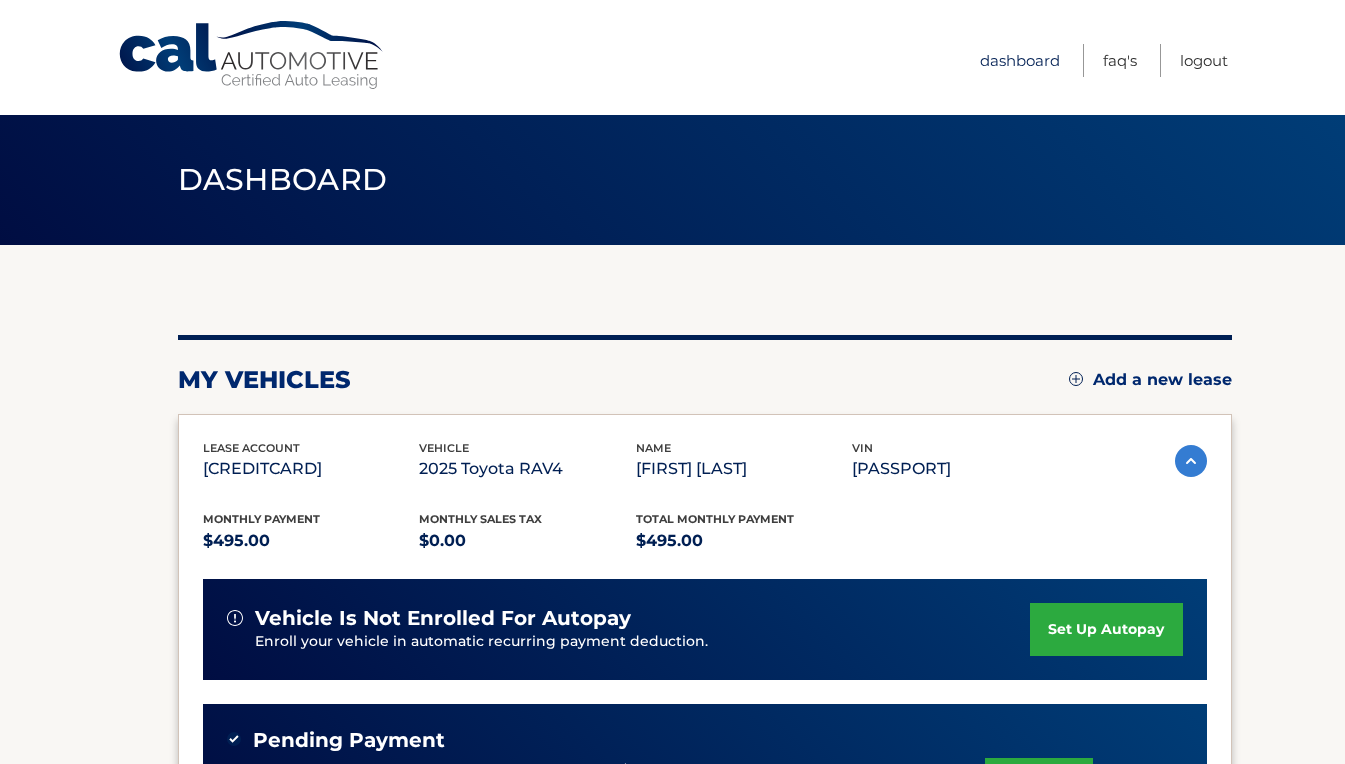 click on "Dashboard" at bounding box center [1020, 60] 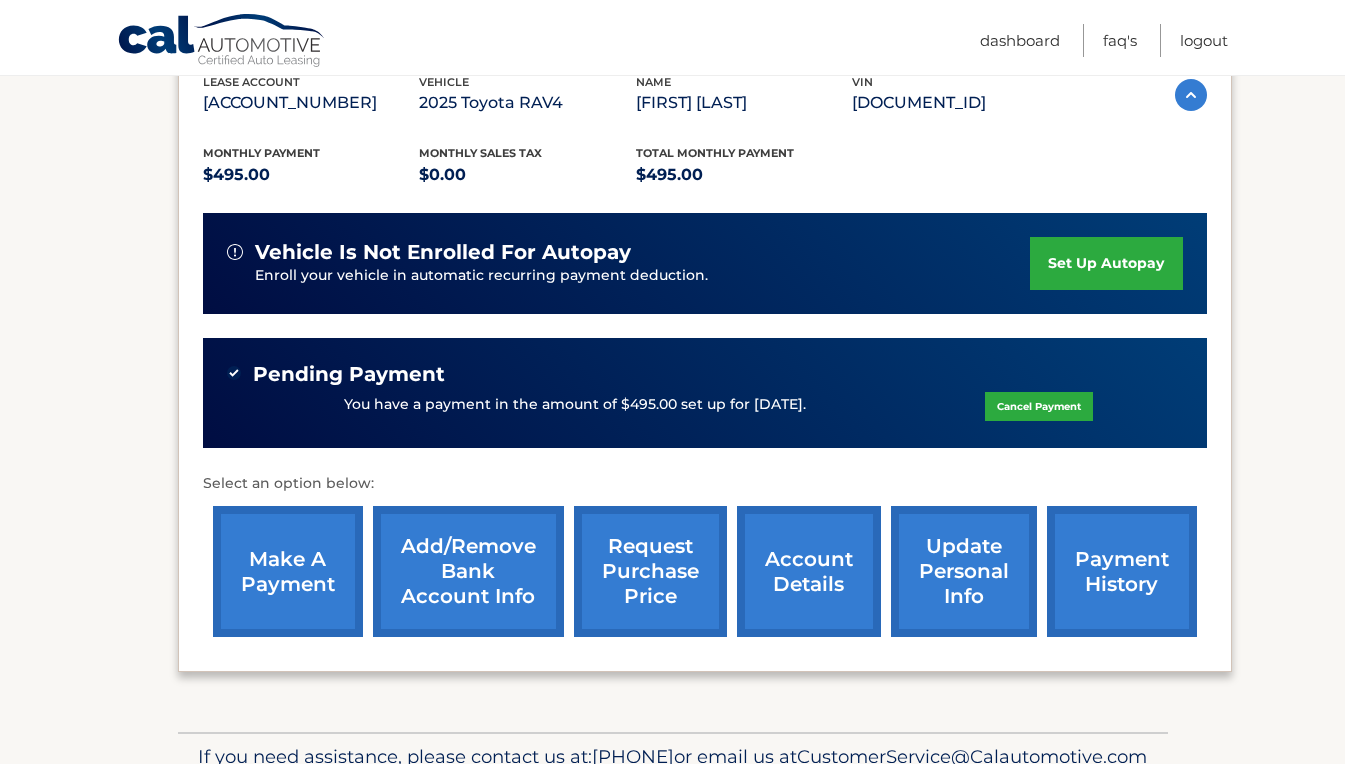 scroll, scrollTop: 479, scrollLeft: 0, axis: vertical 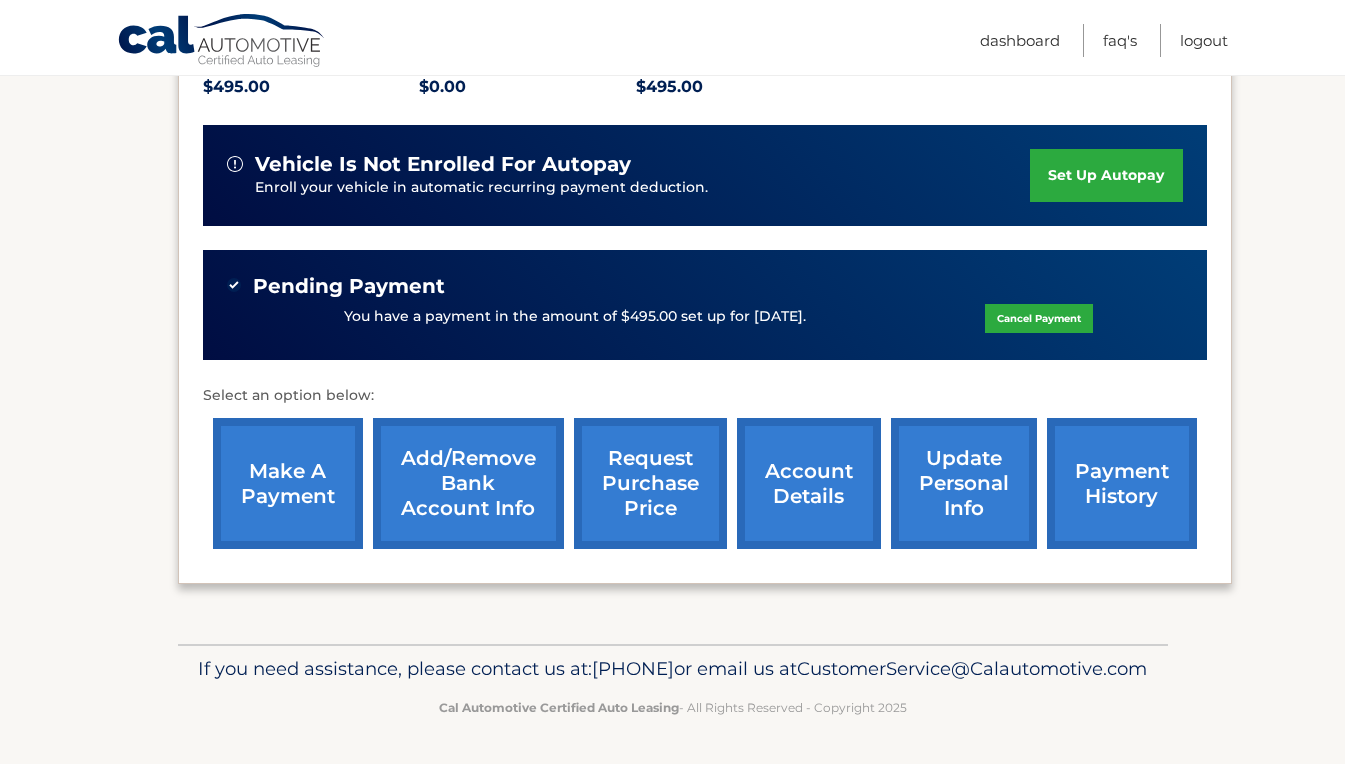 click on "account details" at bounding box center (809, 483) 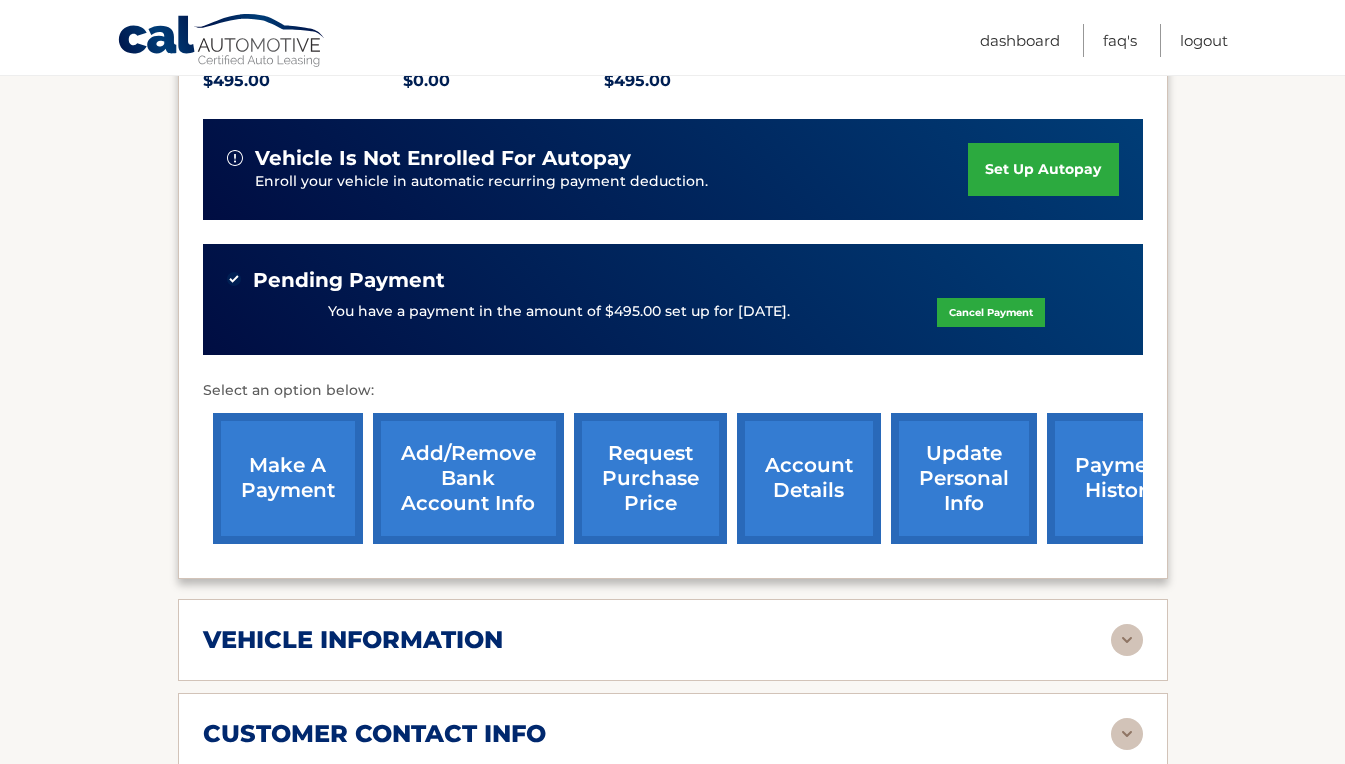 scroll, scrollTop: 489, scrollLeft: 0, axis: vertical 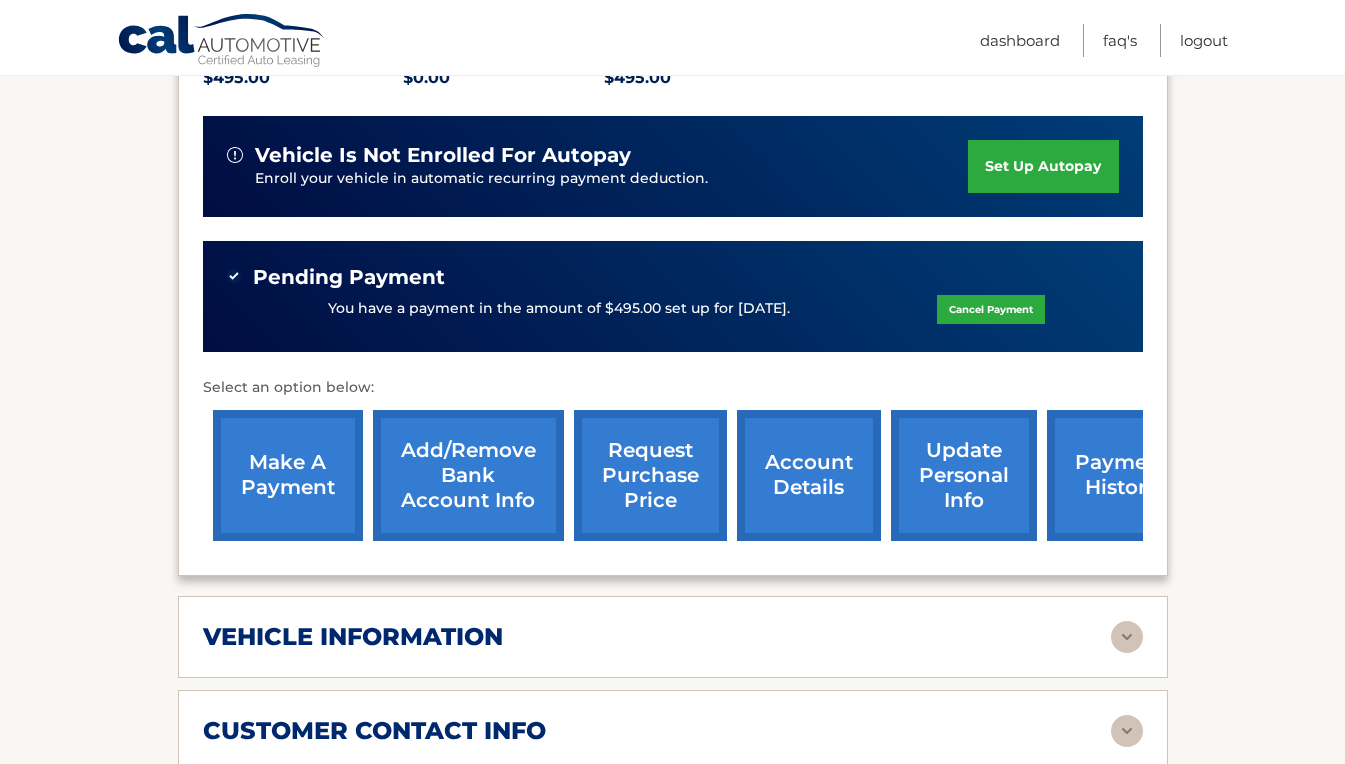click on "update personal info" at bounding box center (964, 475) 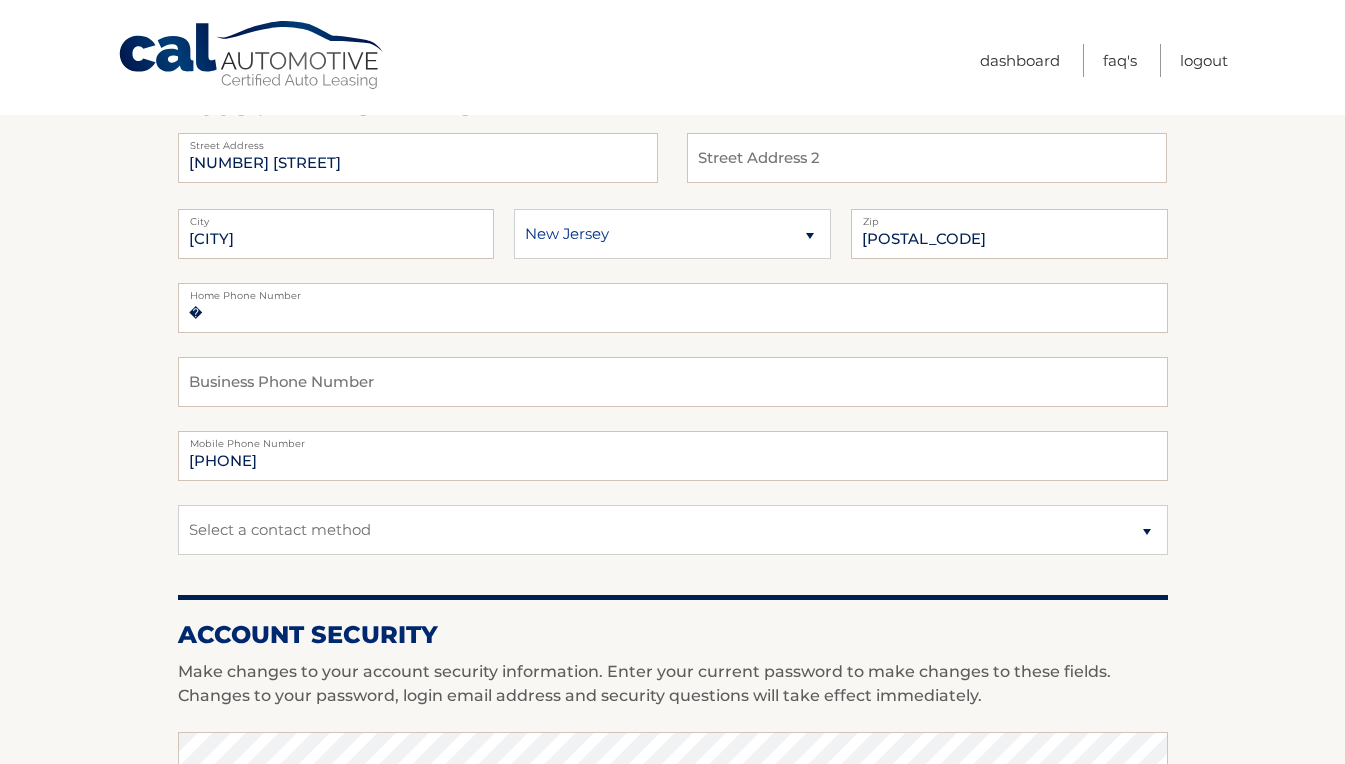 scroll, scrollTop: 0, scrollLeft: 0, axis: both 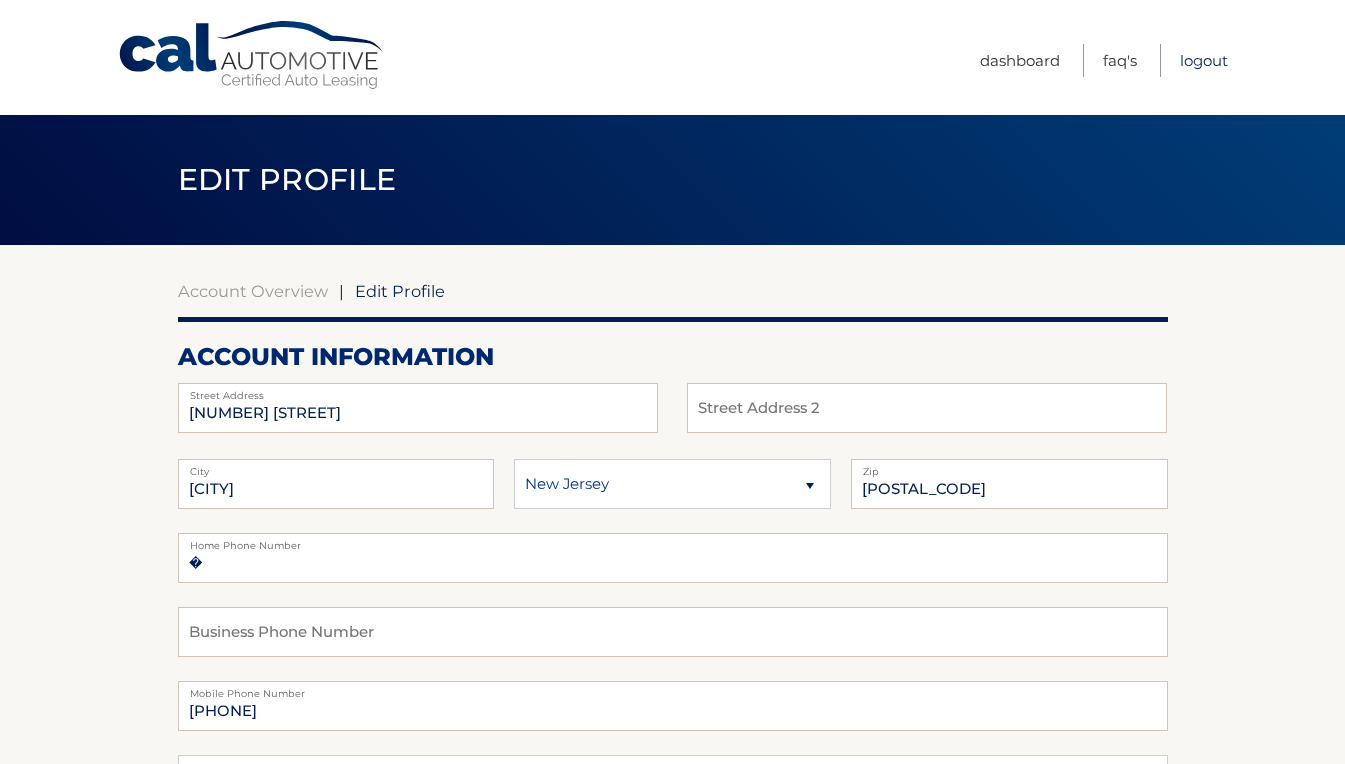 click on "Logout" at bounding box center [1204, 60] 